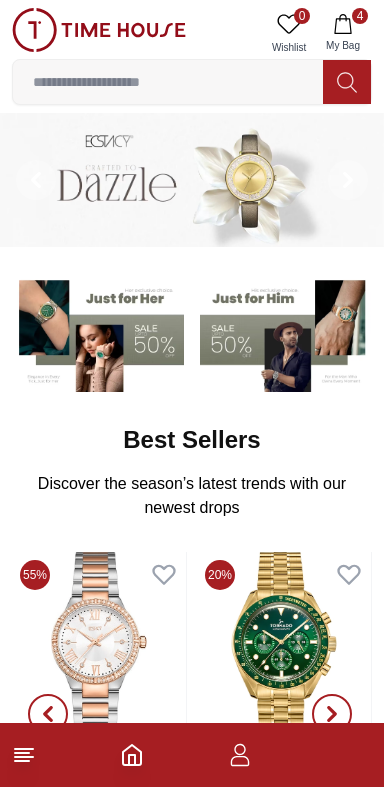 scroll, scrollTop: 0, scrollLeft: 0, axis: both 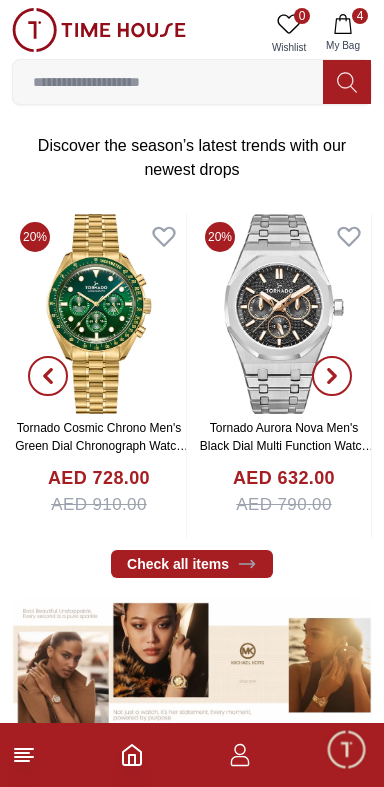 click at bounding box center [168, 82] 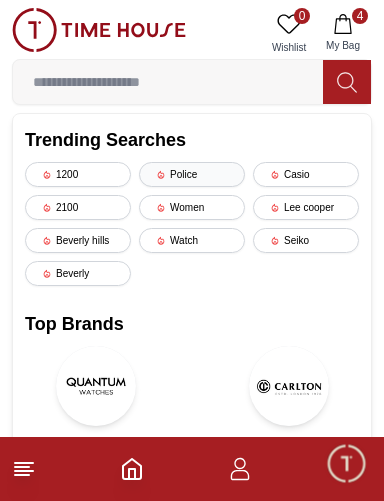 click on "Police" at bounding box center (192, 174) 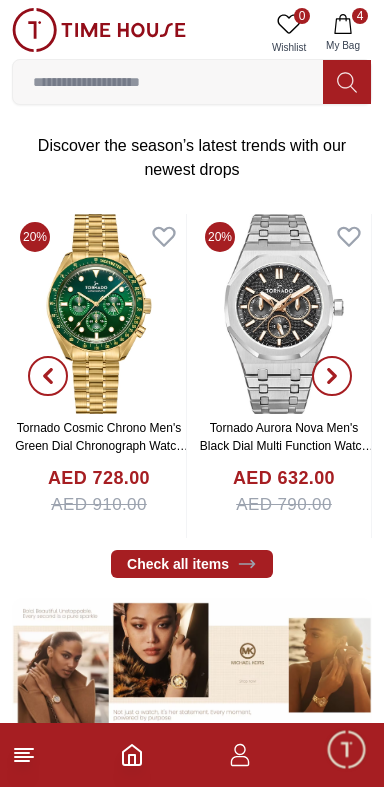scroll, scrollTop: 0, scrollLeft: 0, axis: both 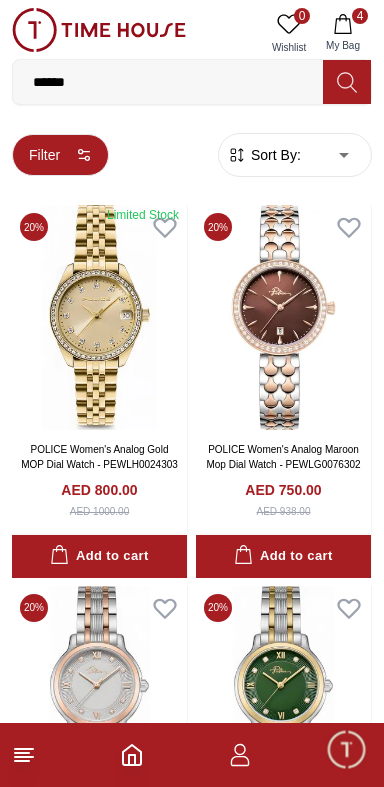 click 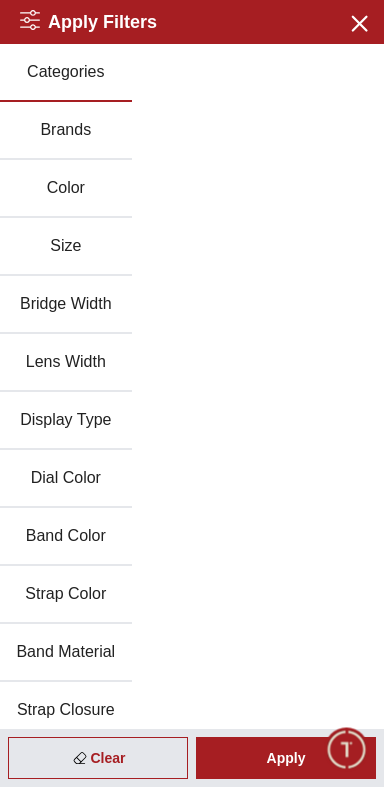 click on "Brands" at bounding box center [66, 131] 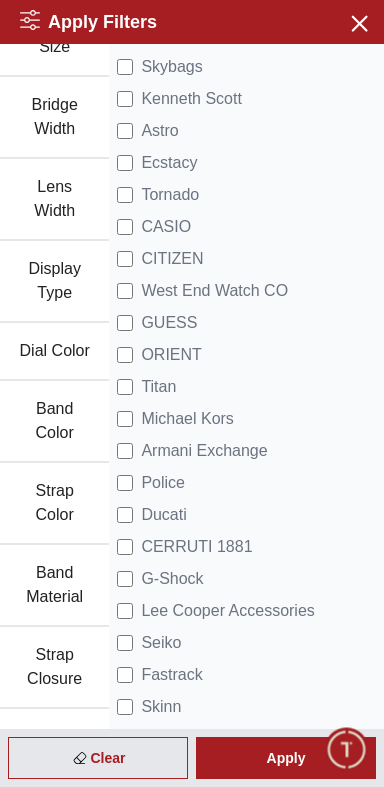 scroll, scrollTop: 198, scrollLeft: 0, axis: vertical 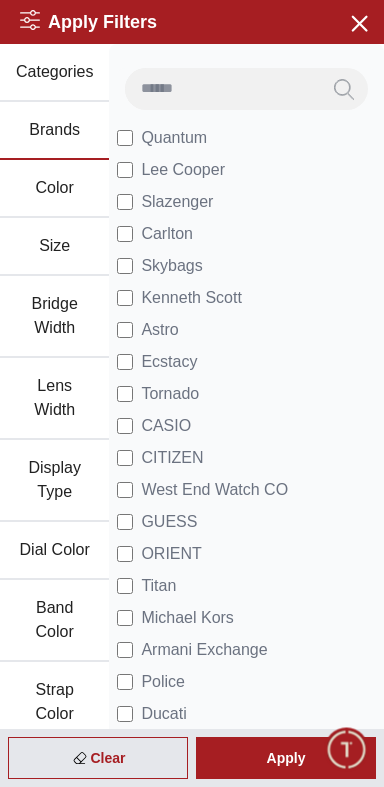 click on "Color" at bounding box center [54, 189] 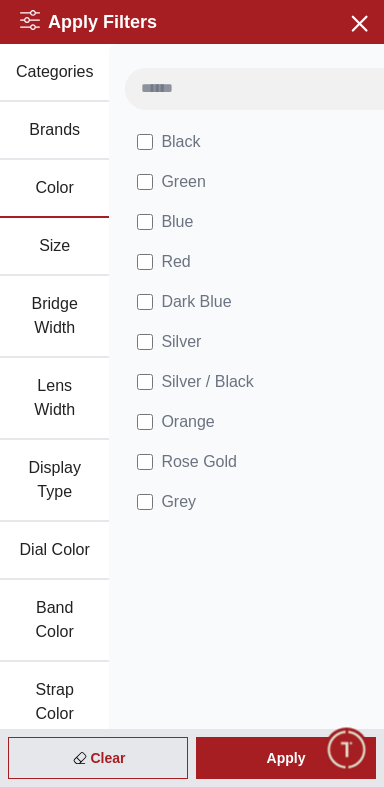 click on "Size" at bounding box center (54, 247) 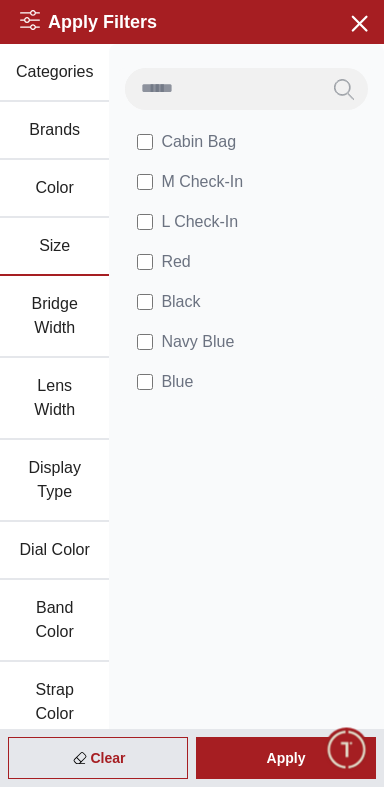 click on "Bridge Width" at bounding box center (54, 317) 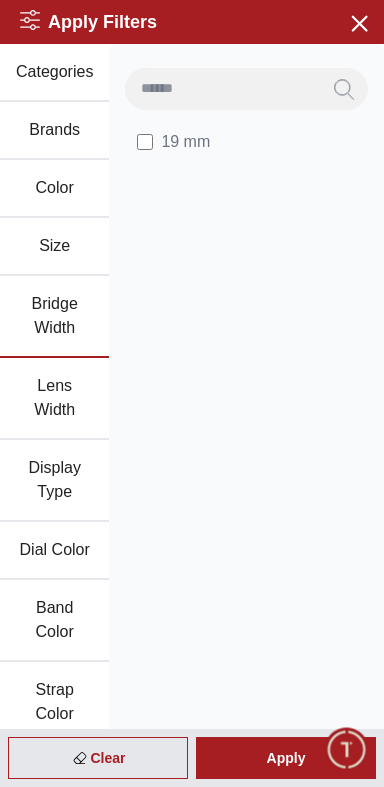 click on "Lens Width" at bounding box center [54, 399] 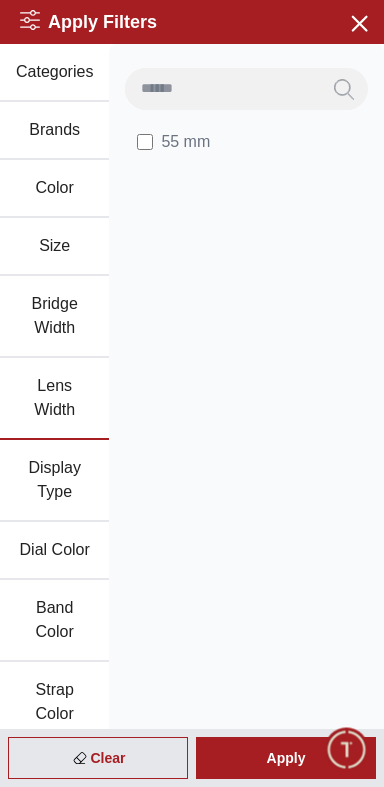 click on "Display Type" at bounding box center [54, 481] 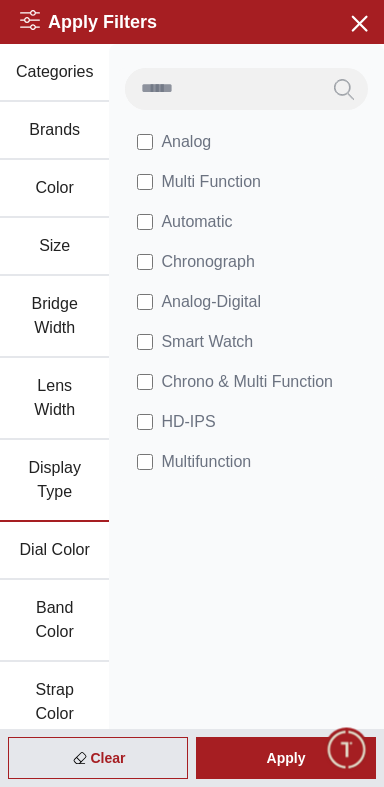 click on "Dial Color" at bounding box center [54, 551] 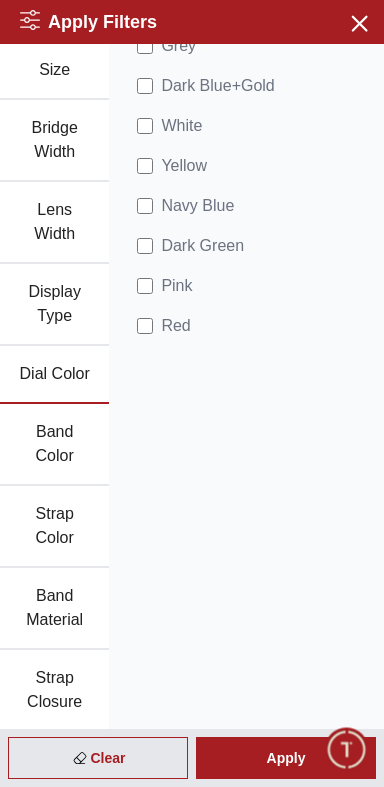 scroll, scrollTop: 176, scrollLeft: 0, axis: vertical 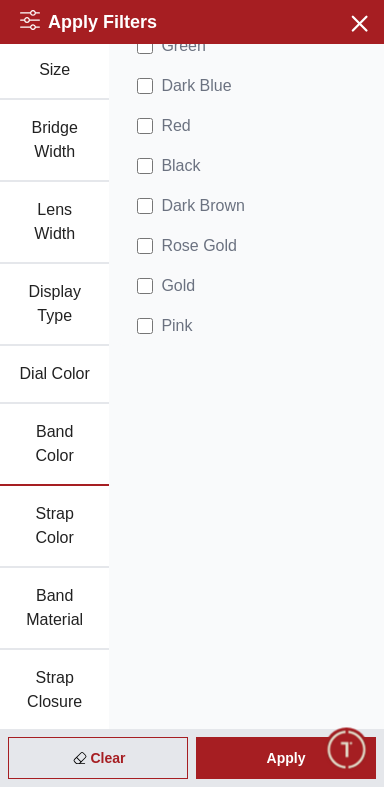 click on "Strap Color" at bounding box center (54, 527) 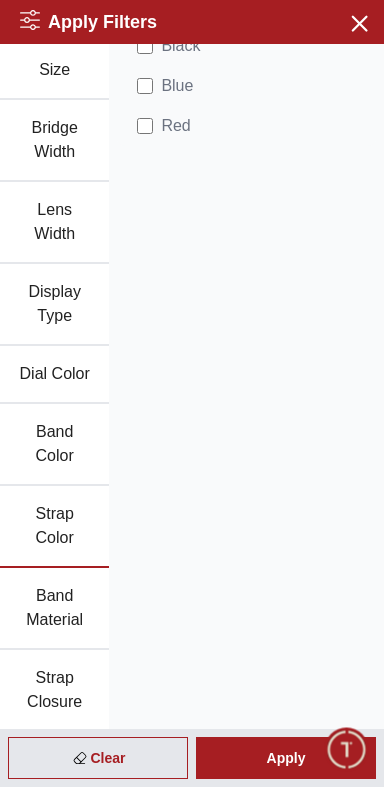 click on "Band Material" at bounding box center (54, 609) 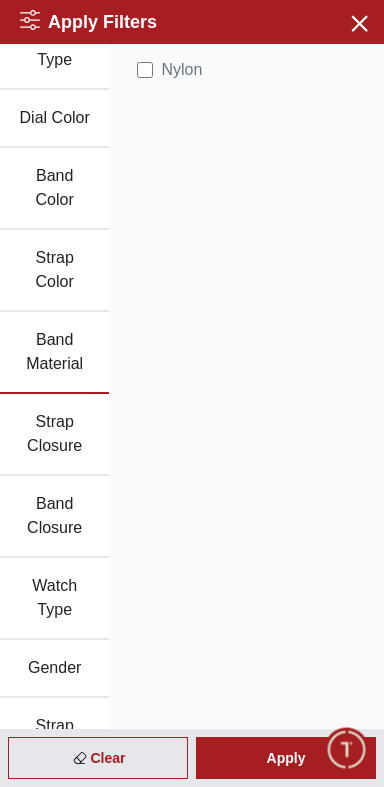 scroll, scrollTop: 433, scrollLeft: 0, axis: vertical 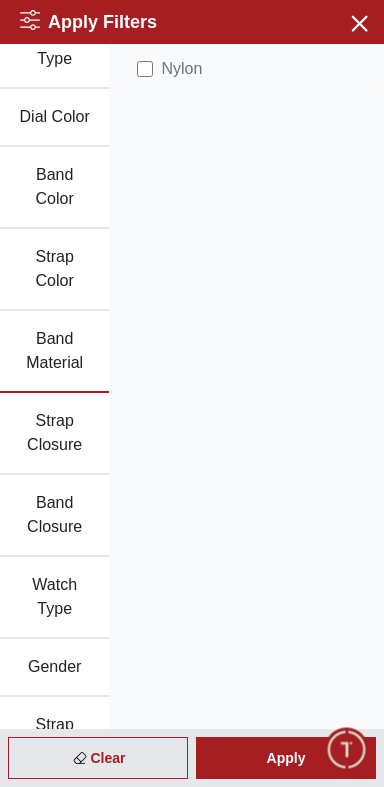 click on "Strap Closure" at bounding box center [54, 434] 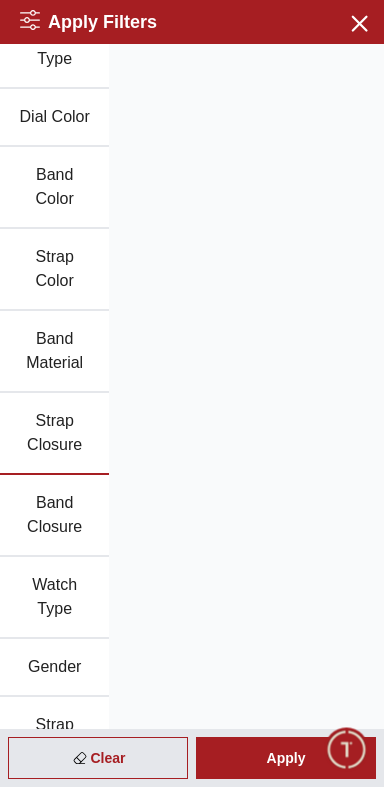 click on "Band Closure" at bounding box center [54, 516] 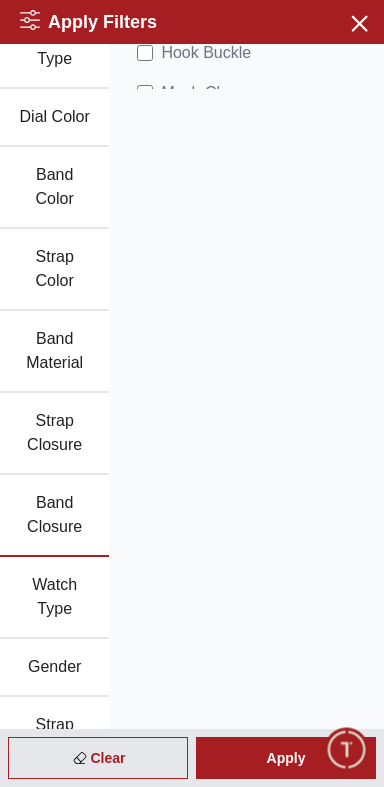 click on "Watch Type" at bounding box center (54, 598) 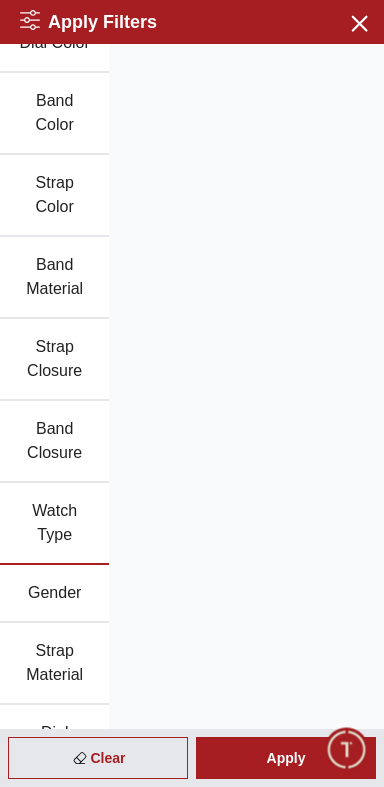 scroll, scrollTop: 596, scrollLeft: 0, axis: vertical 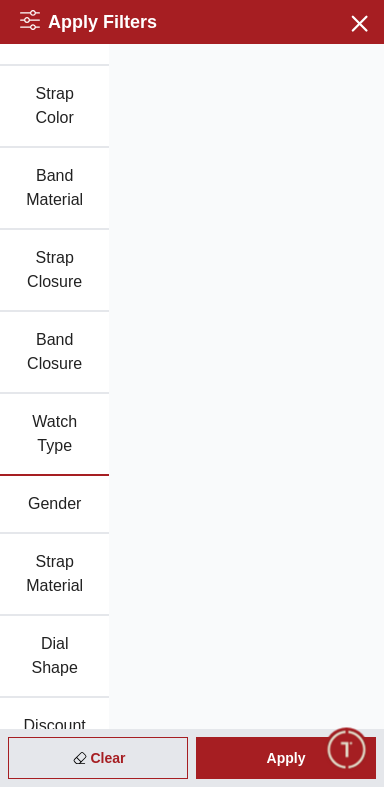 click on "Gender" at bounding box center [54, 505] 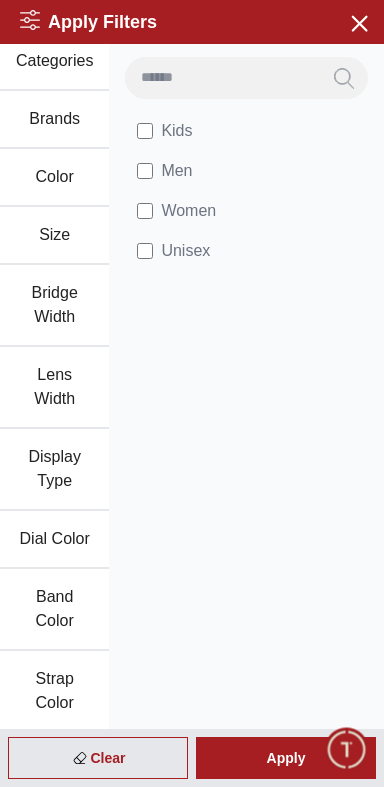 scroll, scrollTop: 7, scrollLeft: 0, axis: vertical 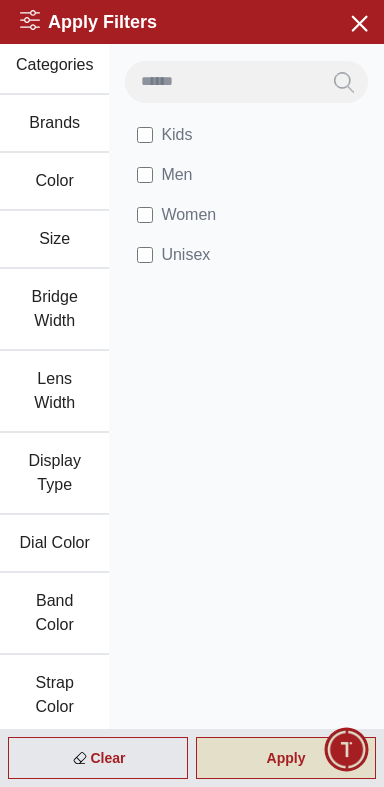 click on "Apply" at bounding box center [286, 758] 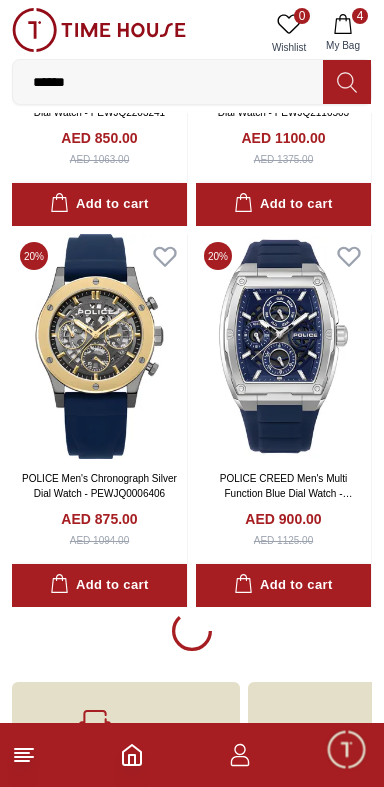 scroll, scrollTop: 3397, scrollLeft: 0, axis: vertical 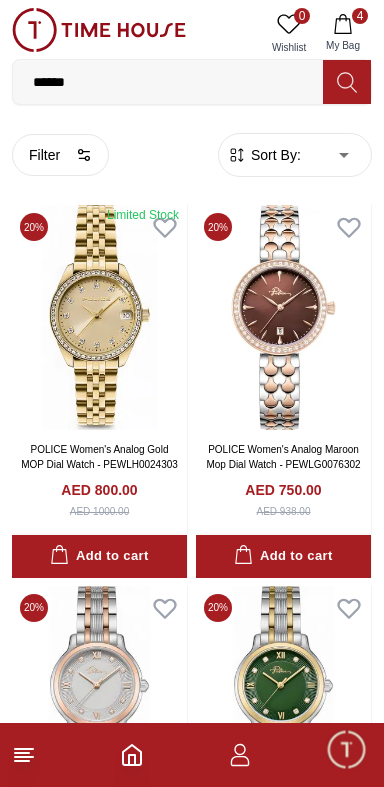 click on "******" at bounding box center [168, 82] 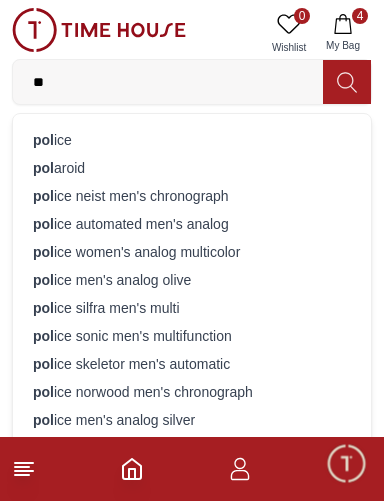 type on "*" 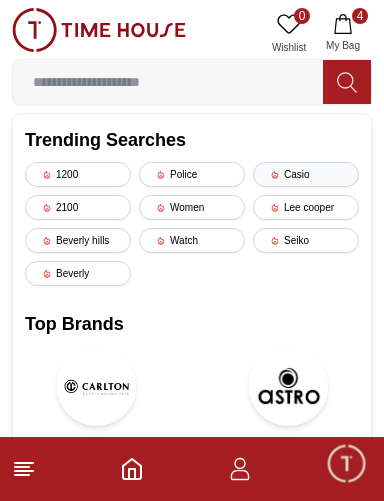 type 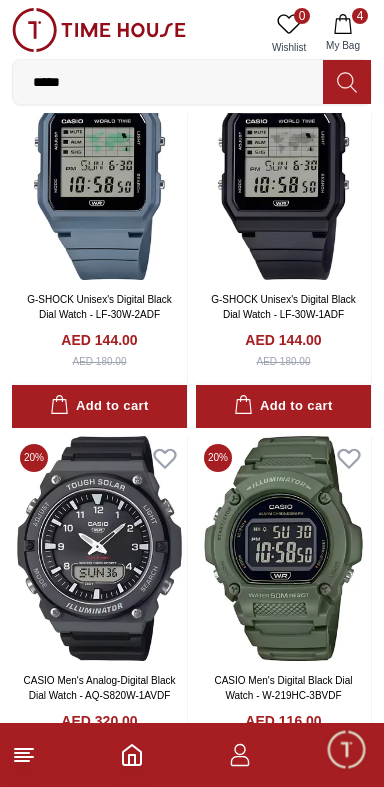 scroll, scrollTop: 0, scrollLeft: 0, axis: both 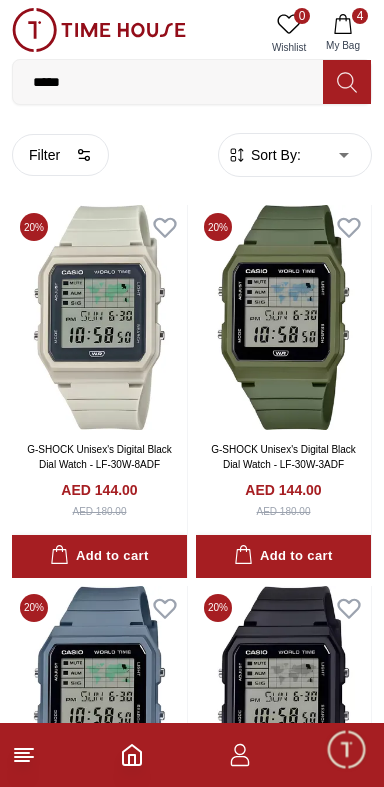 click on "Sort By:" at bounding box center [274, 155] 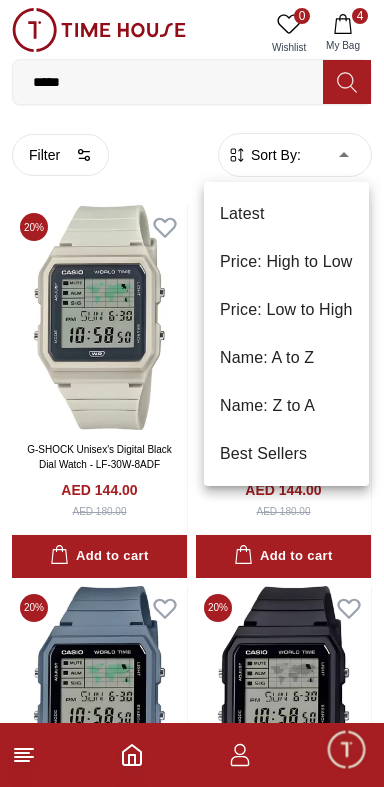 click on "Price: High to Low" at bounding box center (286, 262) 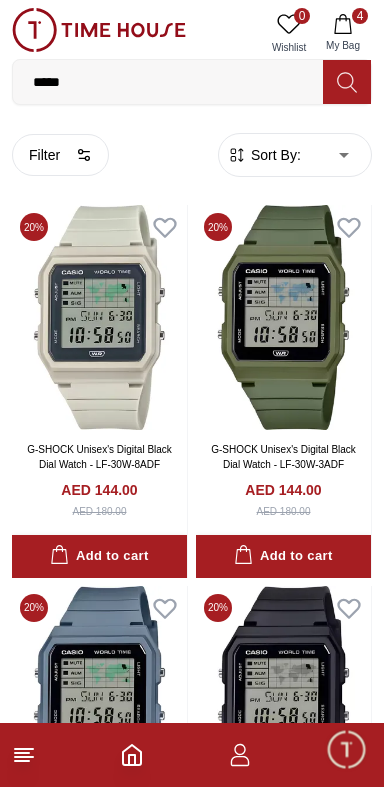 type on "*" 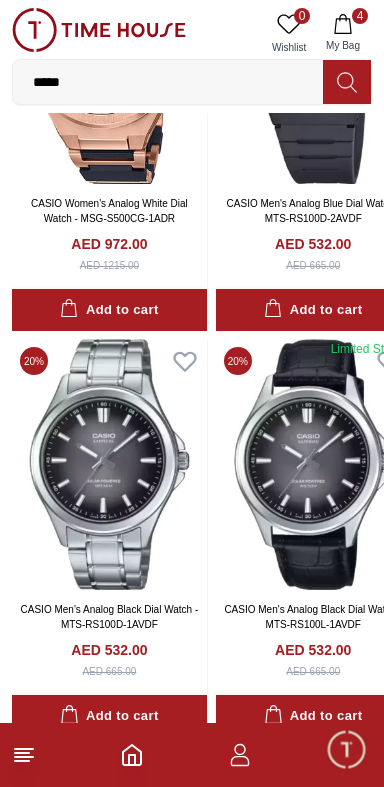 scroll, scrollTop: 0, scrollLeft: 0, axis: both 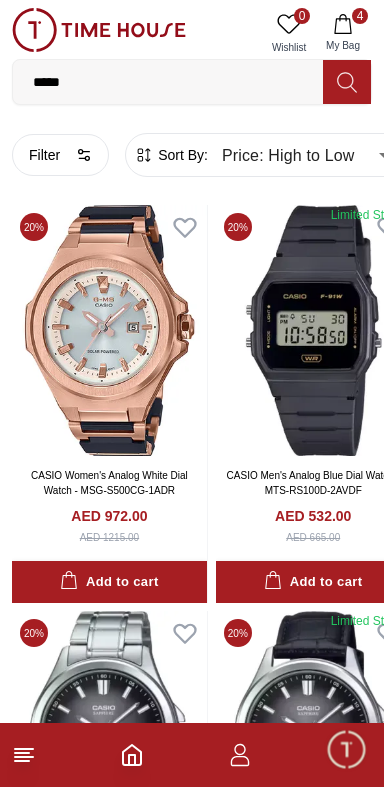 click on "*****" at bounding box center [168, 82] 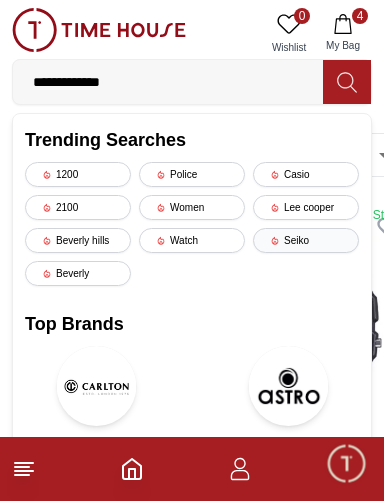 type on "**********" 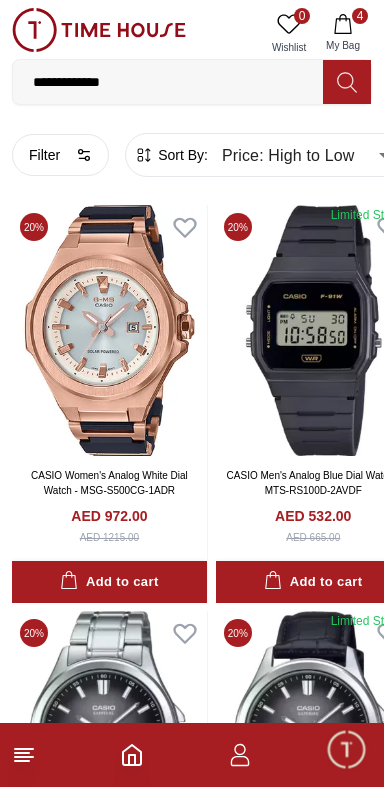 type on "******" 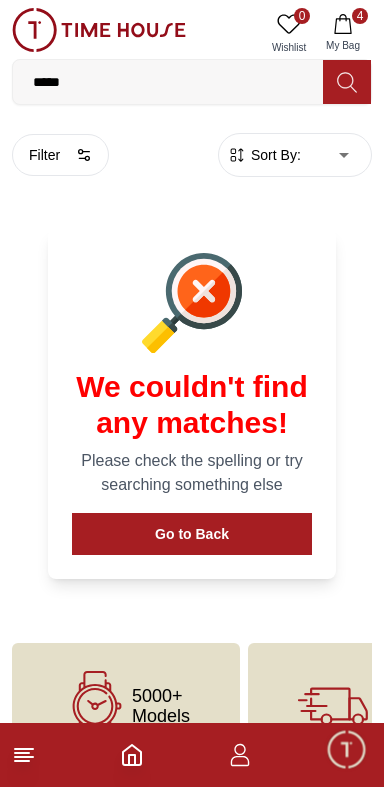 click on "*****" at bounding box center [168, 82] 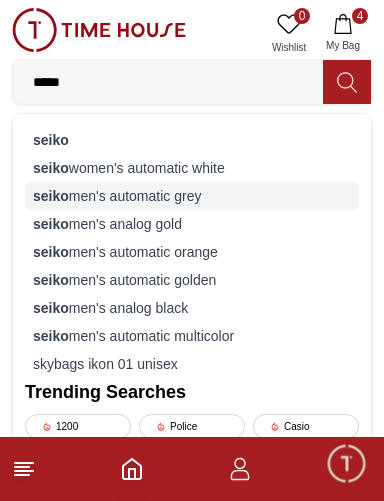 click on "seiko  men's automatic grey" at bounding box center (192, 196) 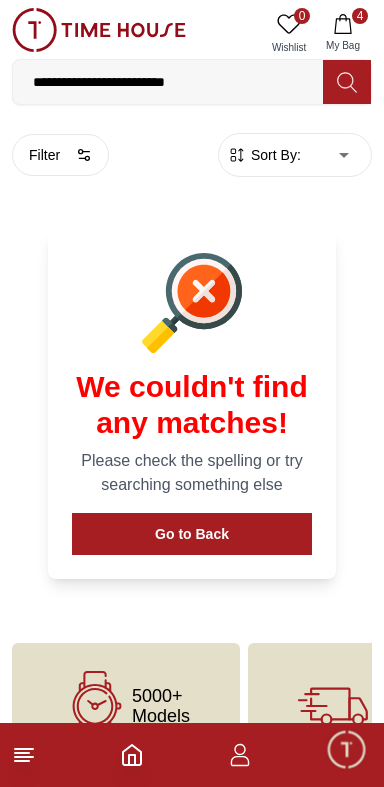 click on "**********" at bounding box center [168, 82] 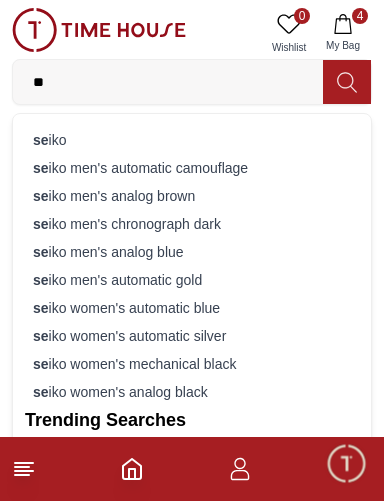 type on "*" 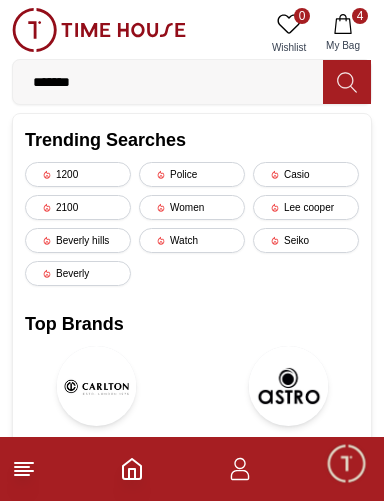 type on "*******" 